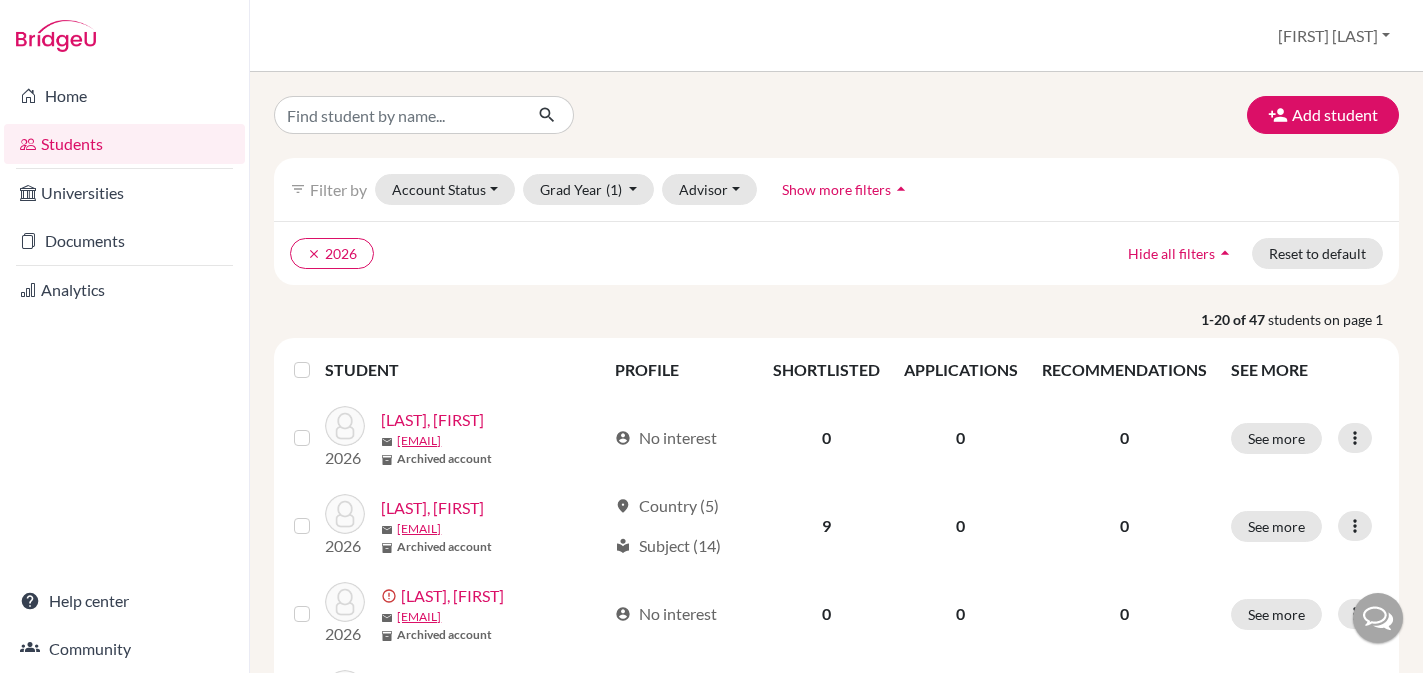 scroll, scrollTop: 0, scrollLeft: 0, axis: both 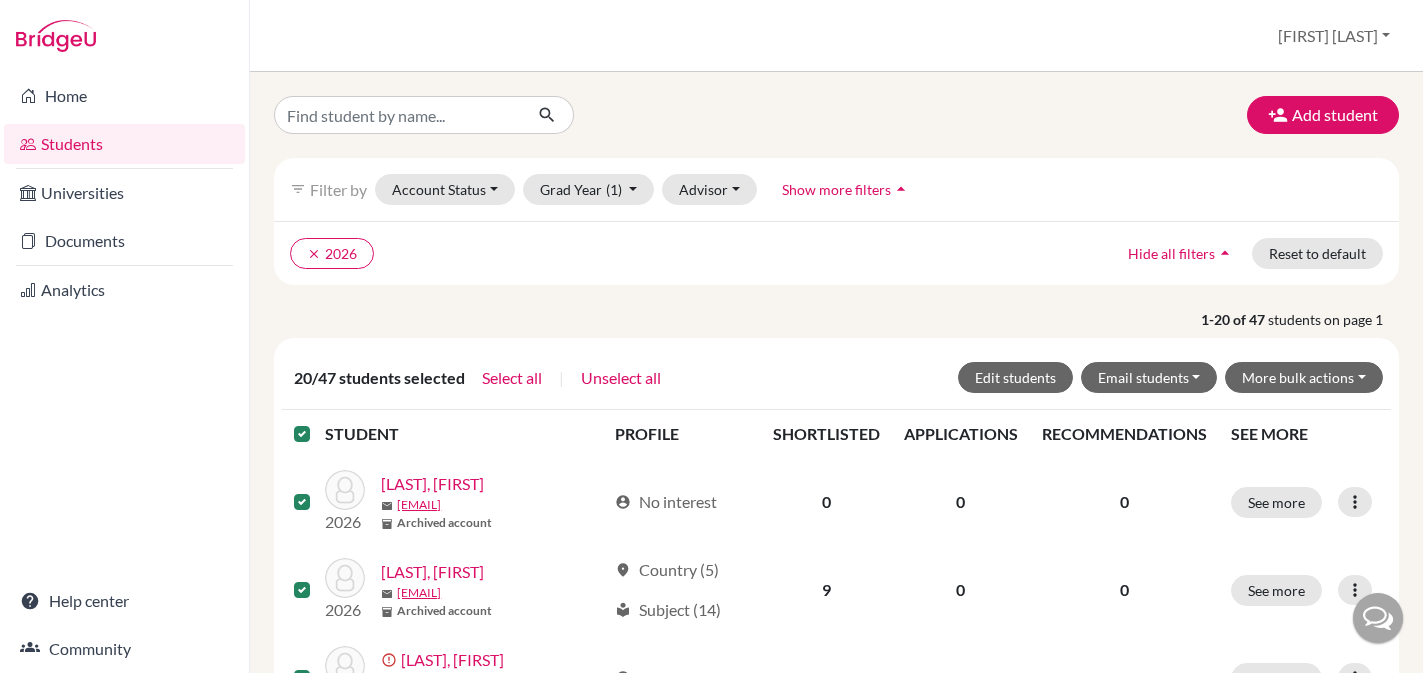 click at bounding box center [318, 422] 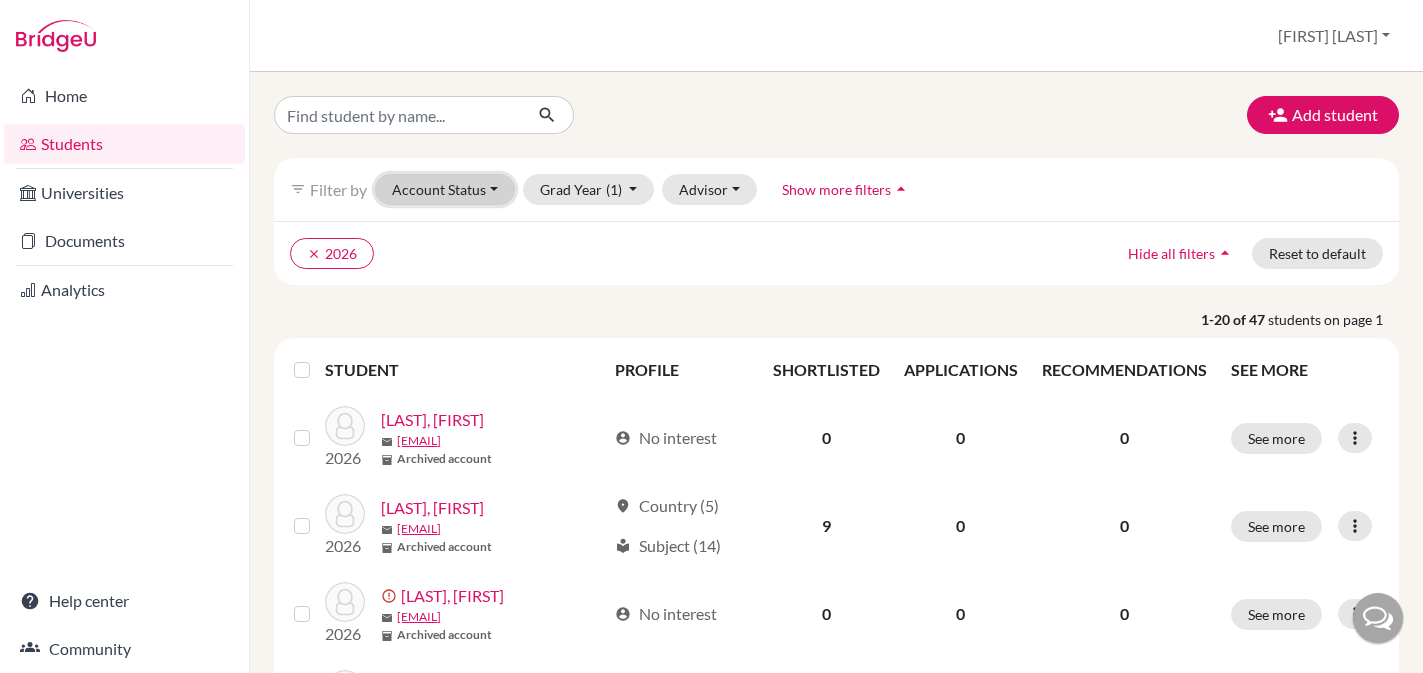 click on "Account Status" at bounding box center (445, 189) 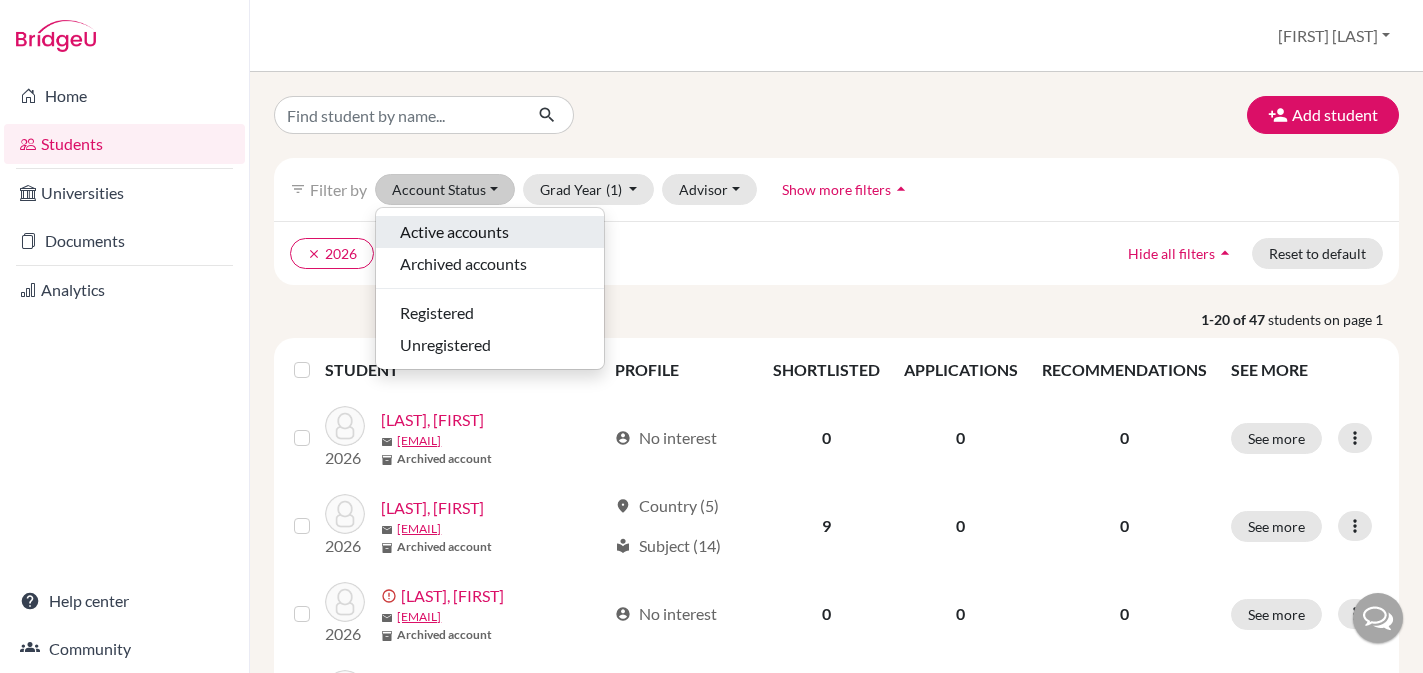 click on "Active accounts" at bounding box center (454, 232) 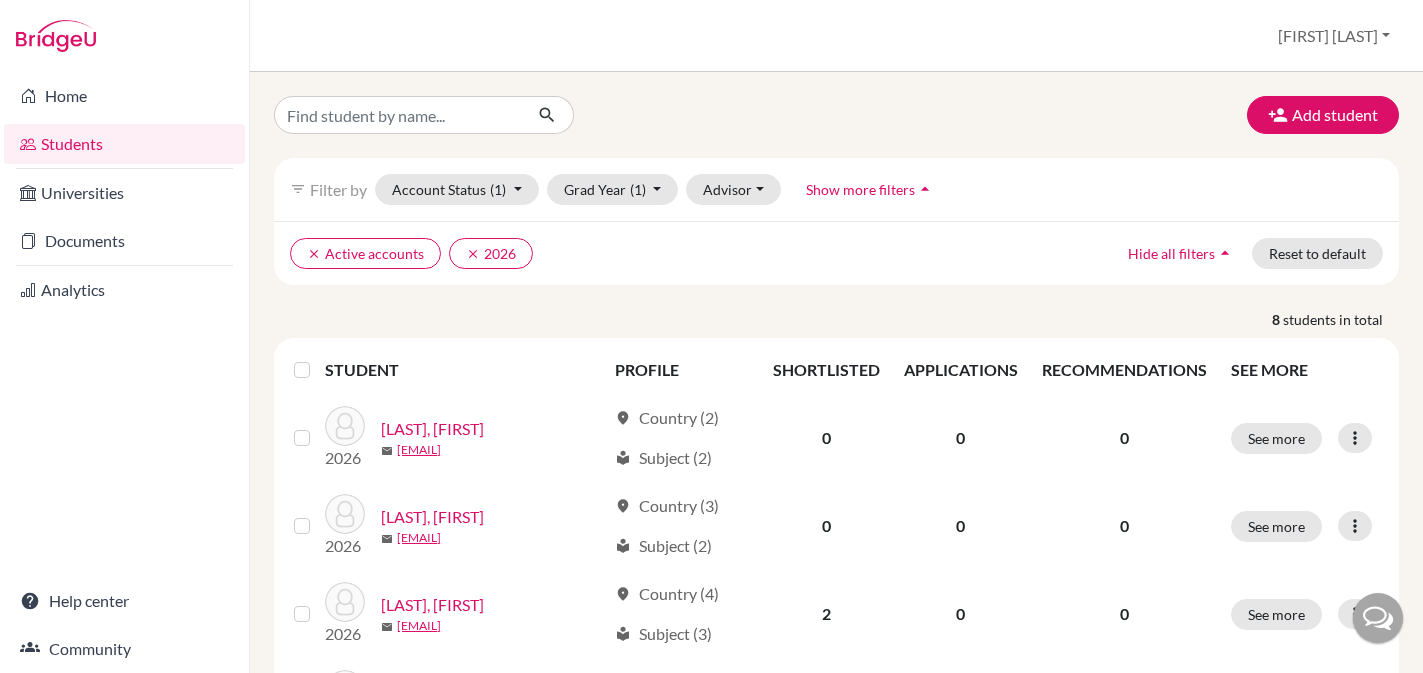 click at bounding box center [318, 358] 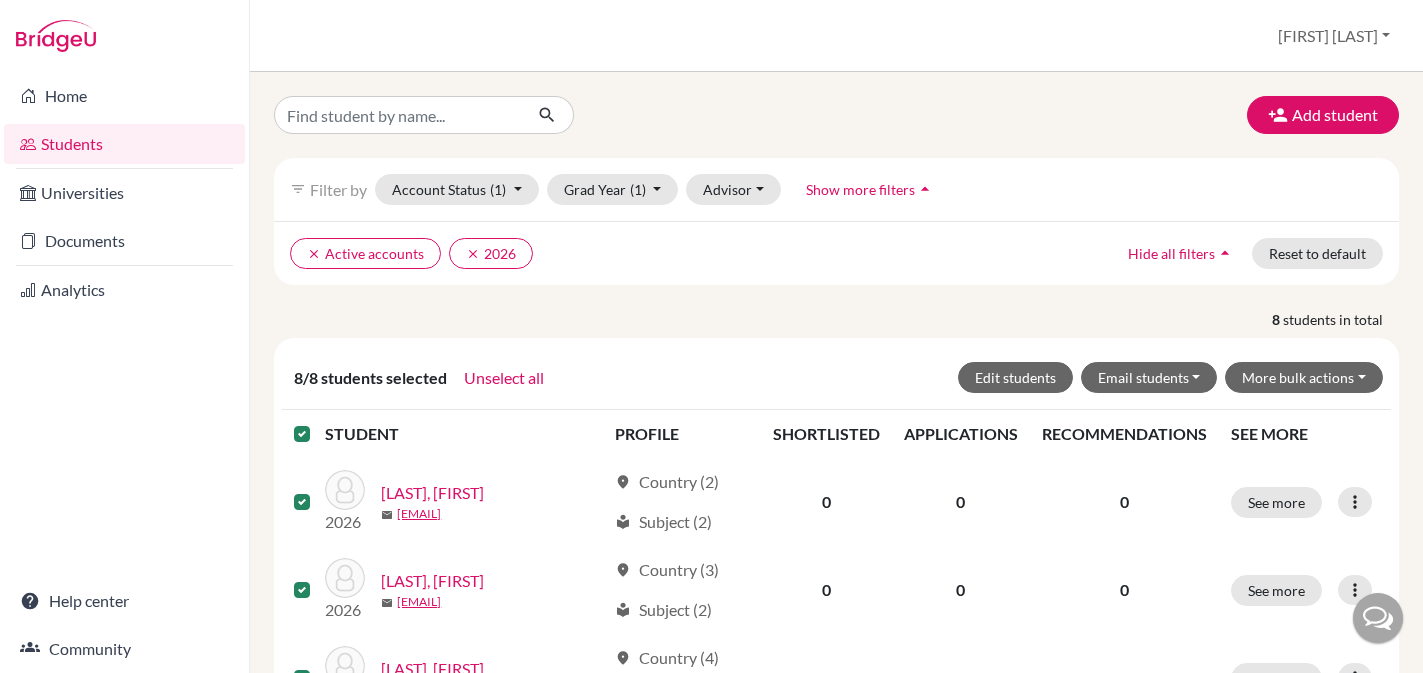 click at bounding box center [318, 422] 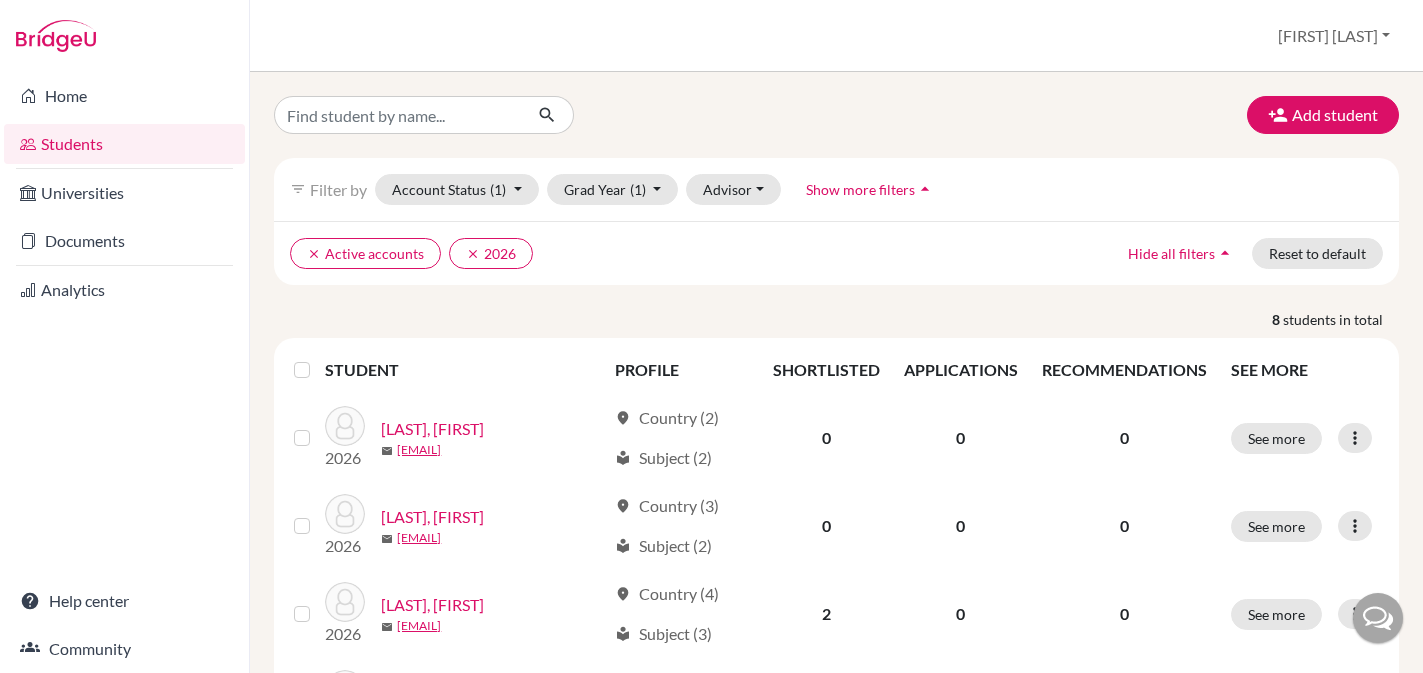 click at bounding box center [451, 115] 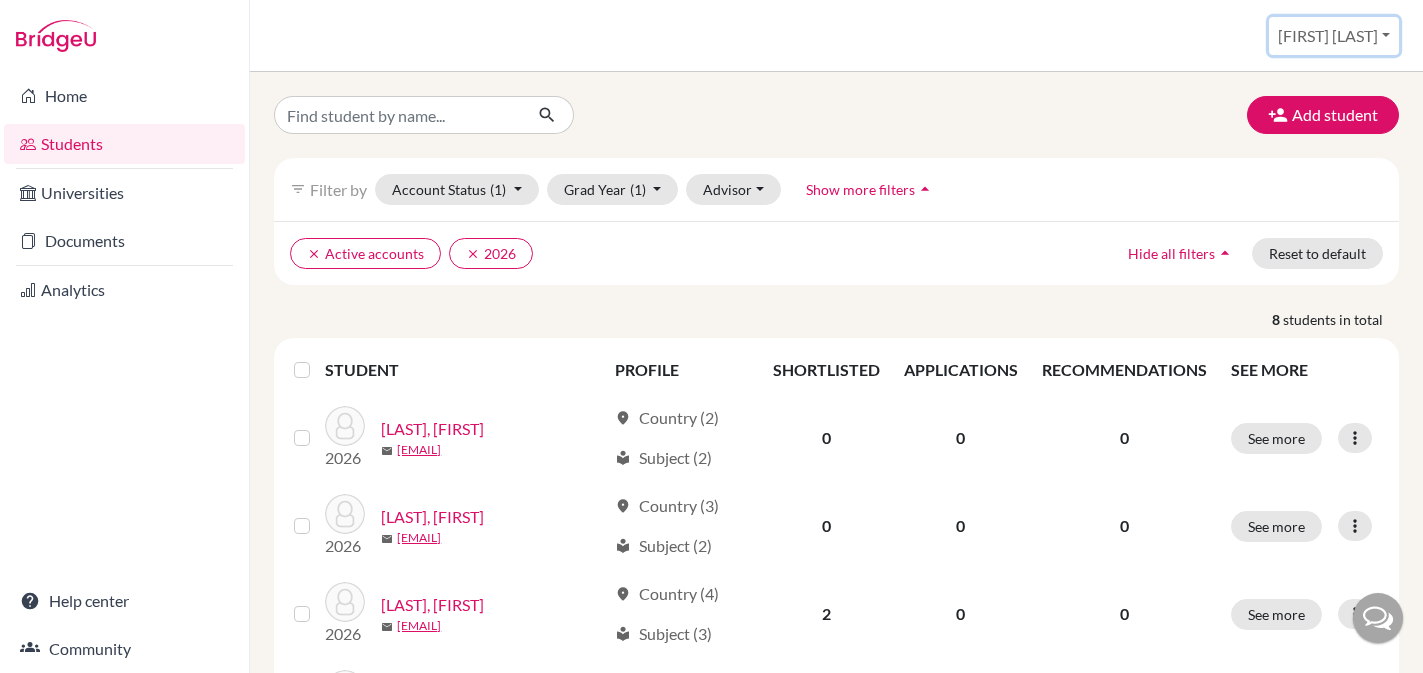 click on "[FIRST] [LAST]" at bounding box center [1334, 36] 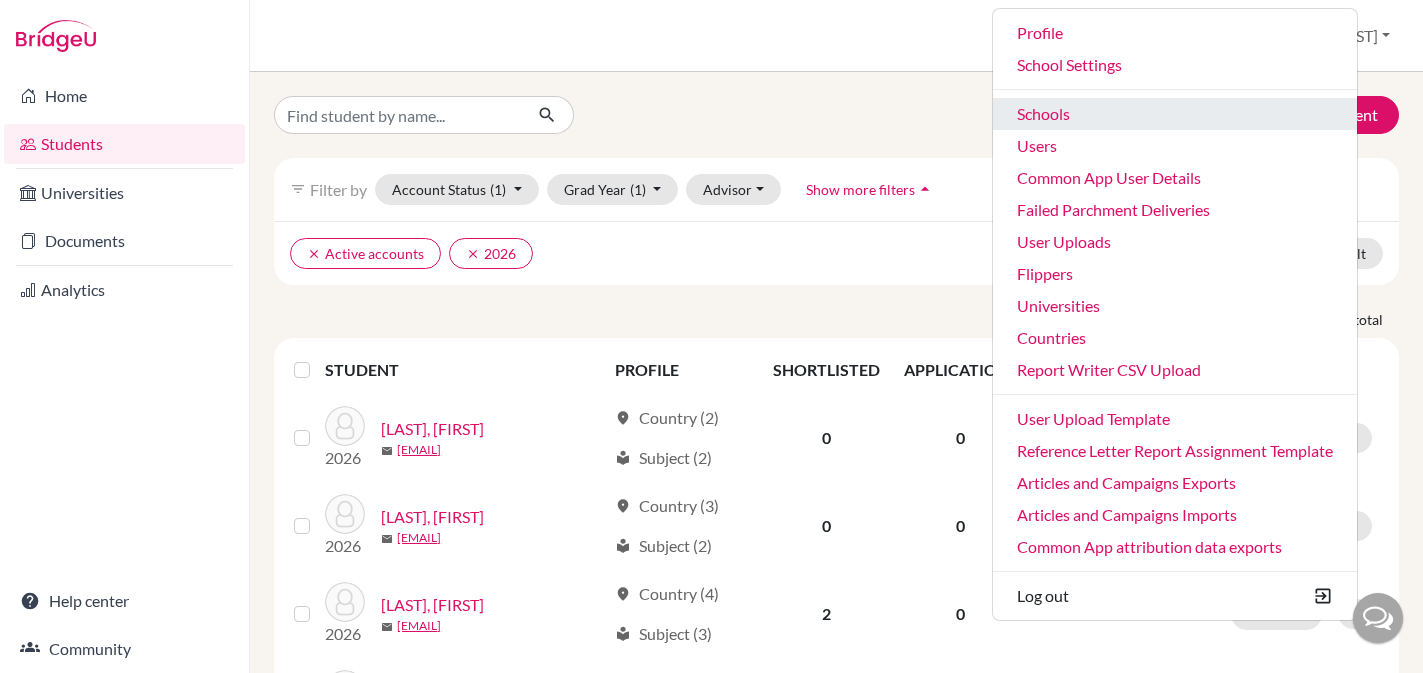 click on "Schools" at bounding box center (1175, 114) 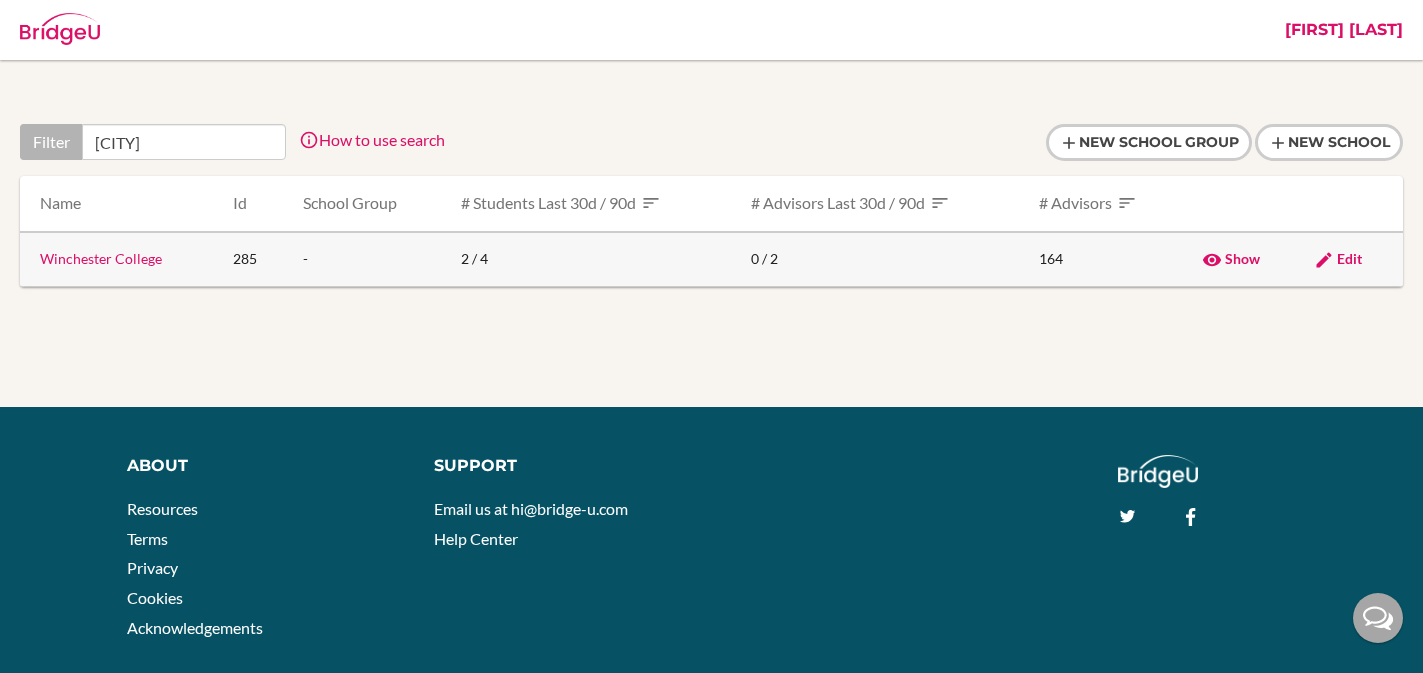 type on "winchester" 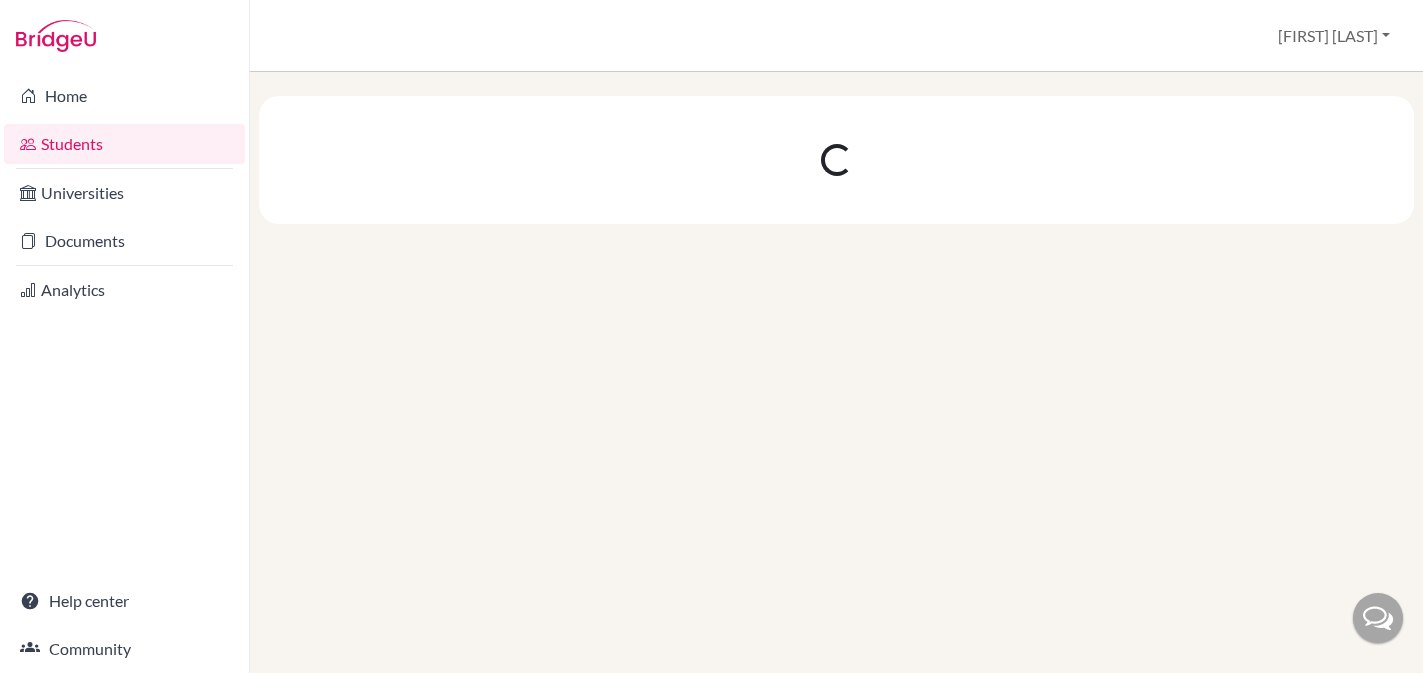 scroll, scrollTop: 0, scrollLeft: 0, axis: both 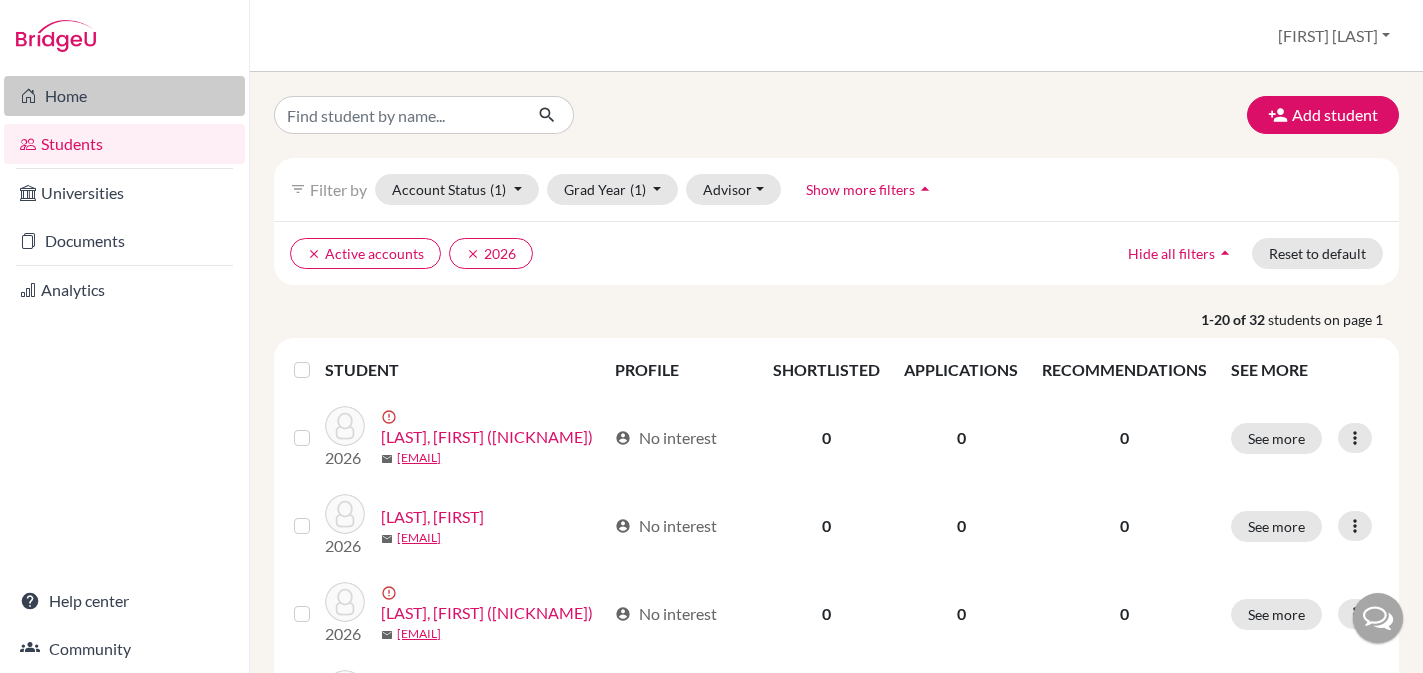 click on "Home" at bounding box center (124, 96) 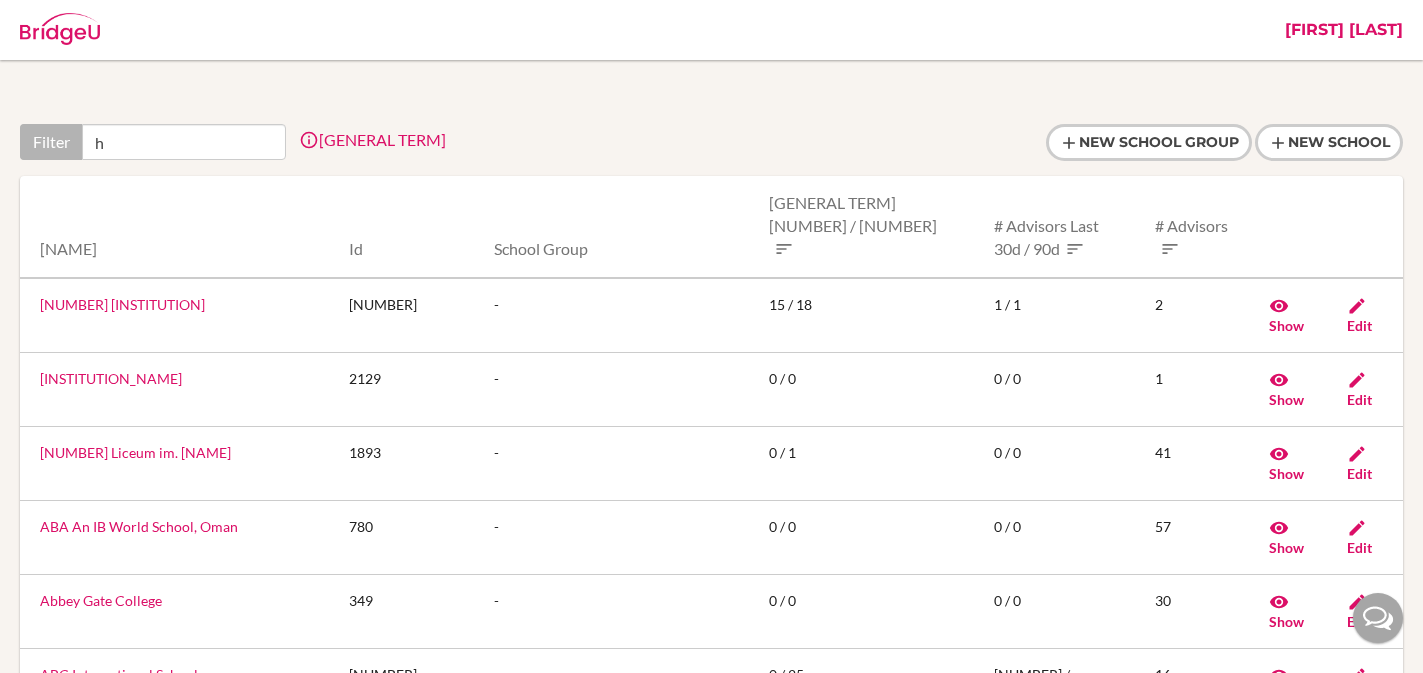 scroll, scrollTop: 0, scrollLeft: 0, axis: both 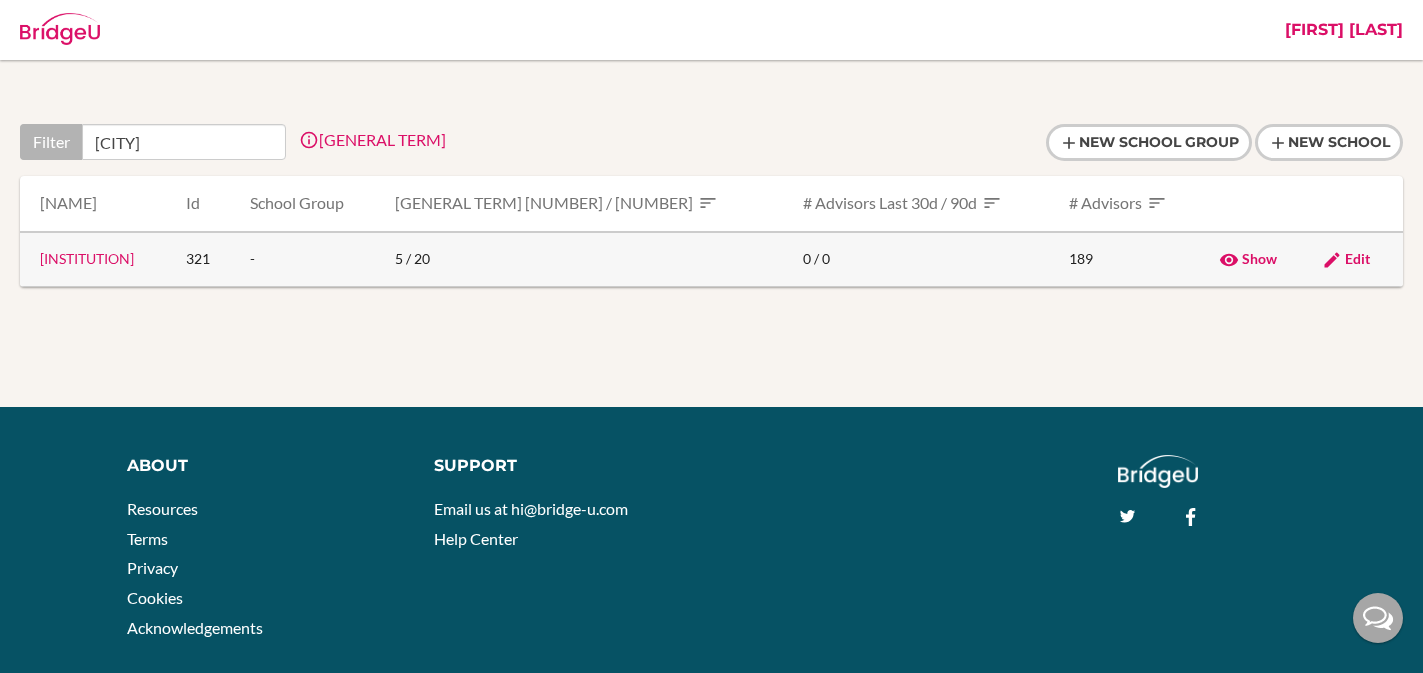 type on "[CITY]" 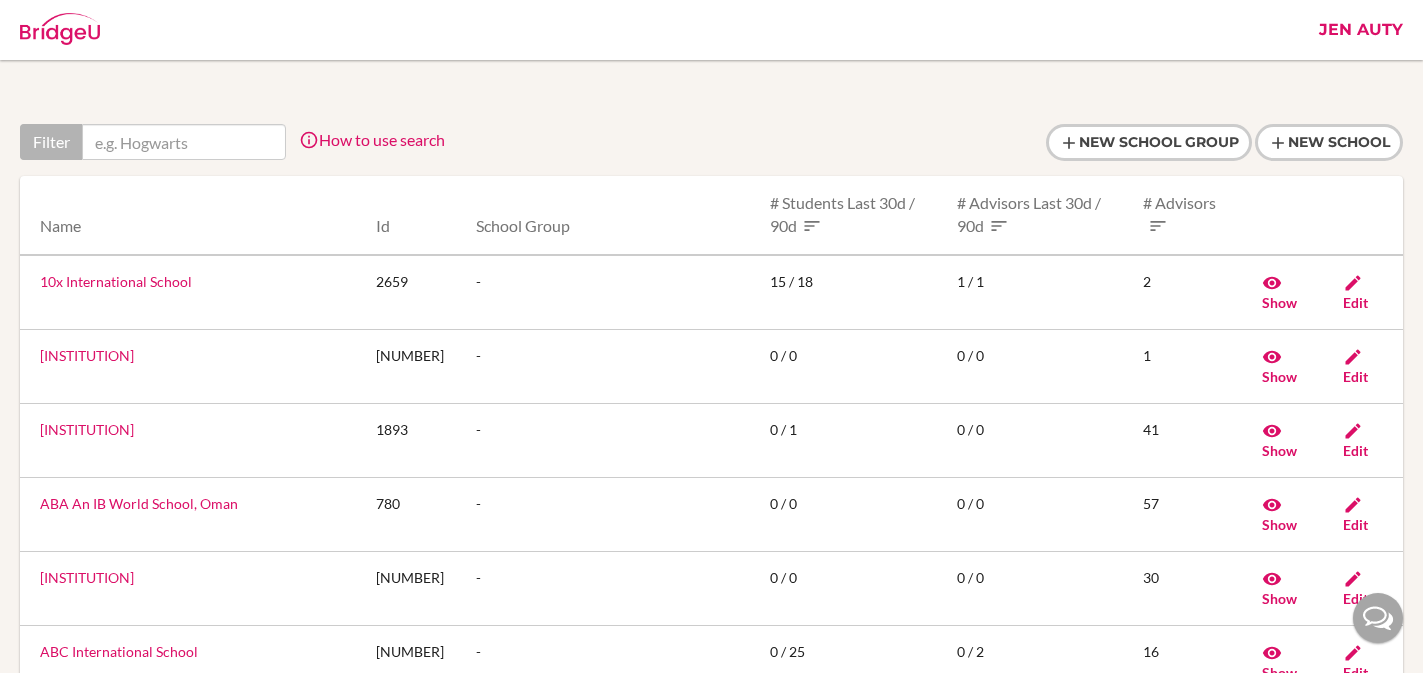 scroll, scrollTop: 0, scrollLeft: 0, axis: both 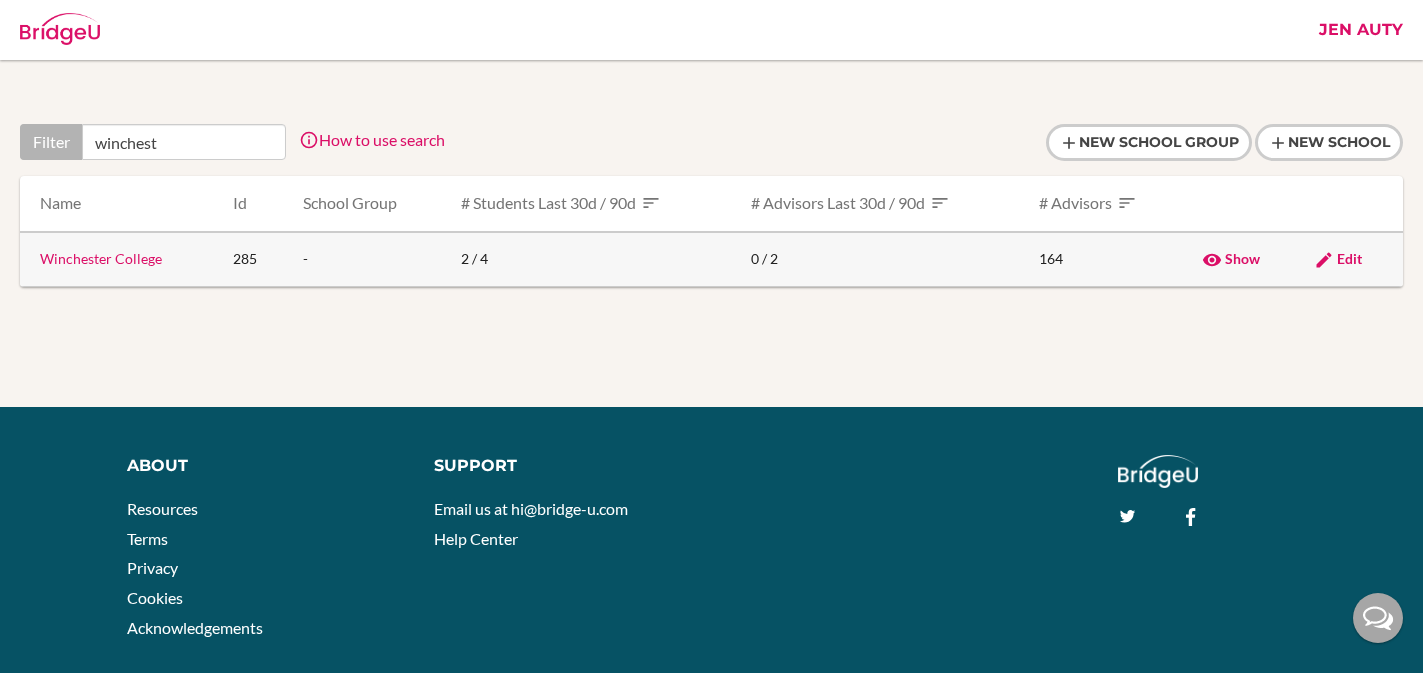 type on "winchest" 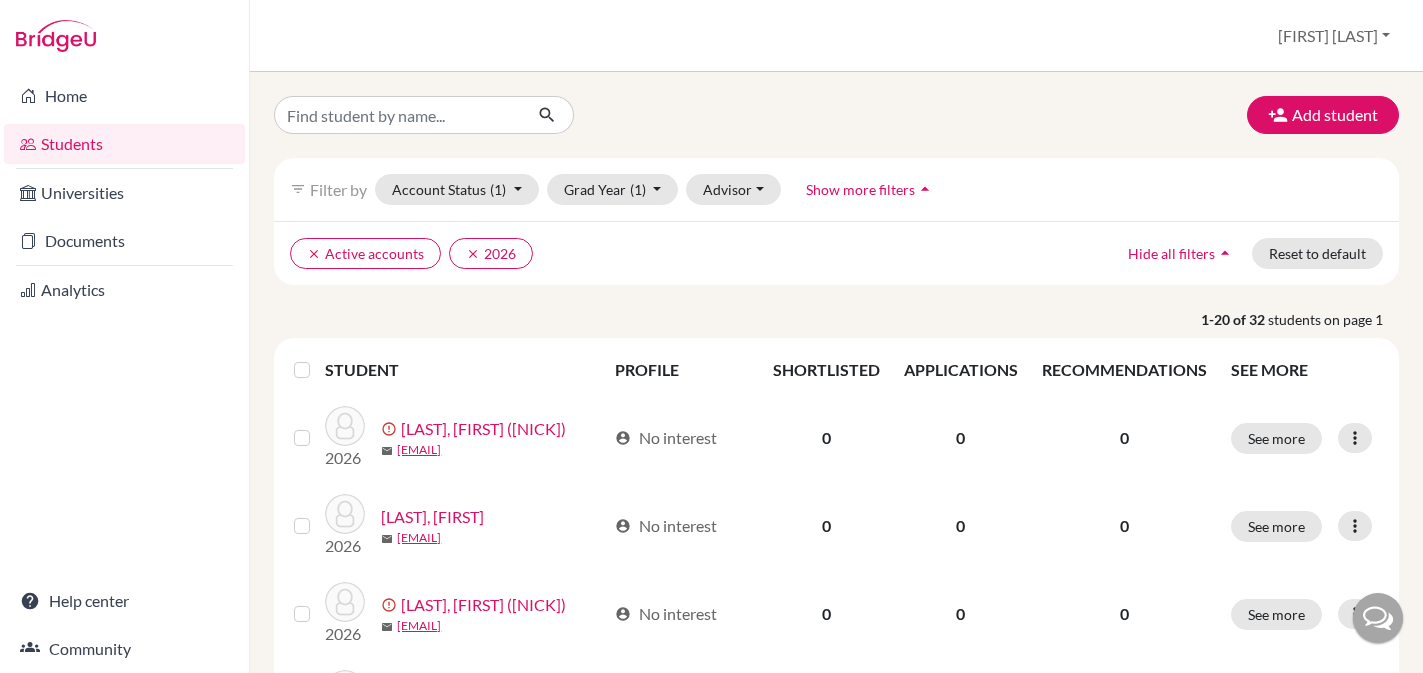 scroll, scrollTop: 0, scrollLeft: 0, axis: both 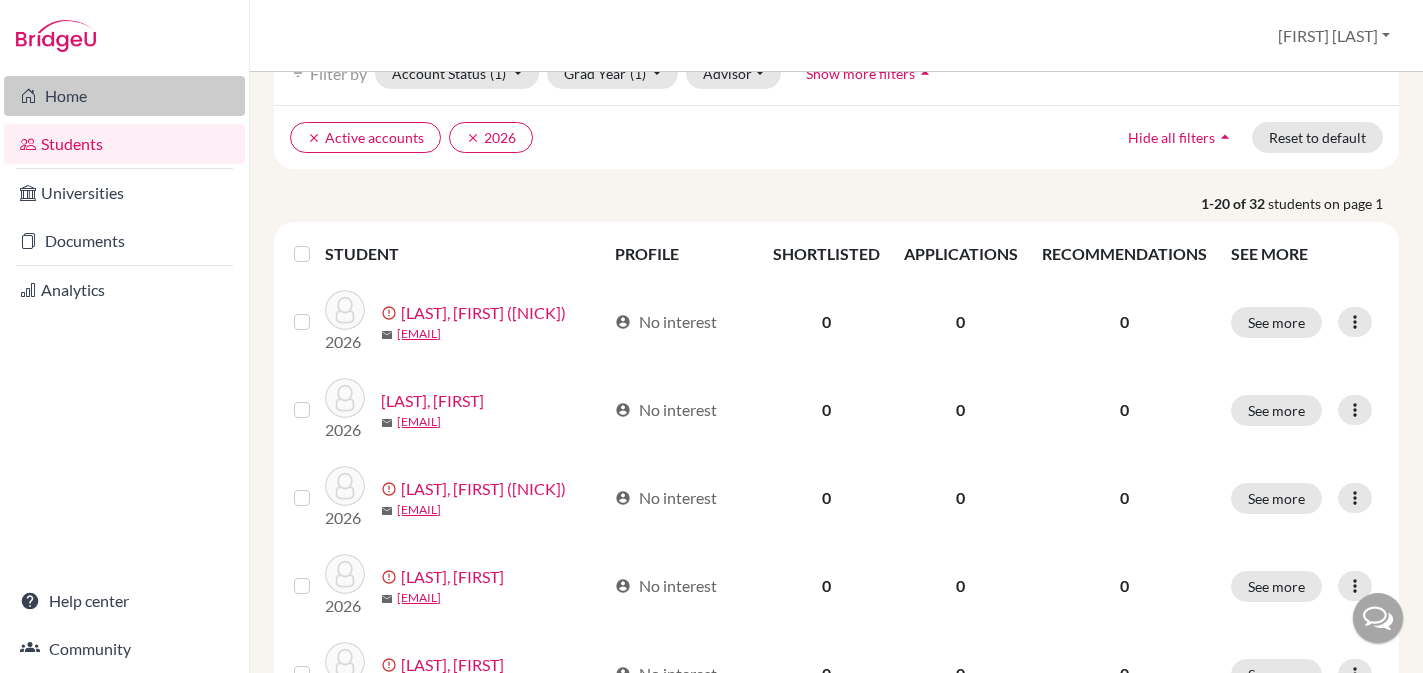 click on "Home" at bounding box center [124, 96] 